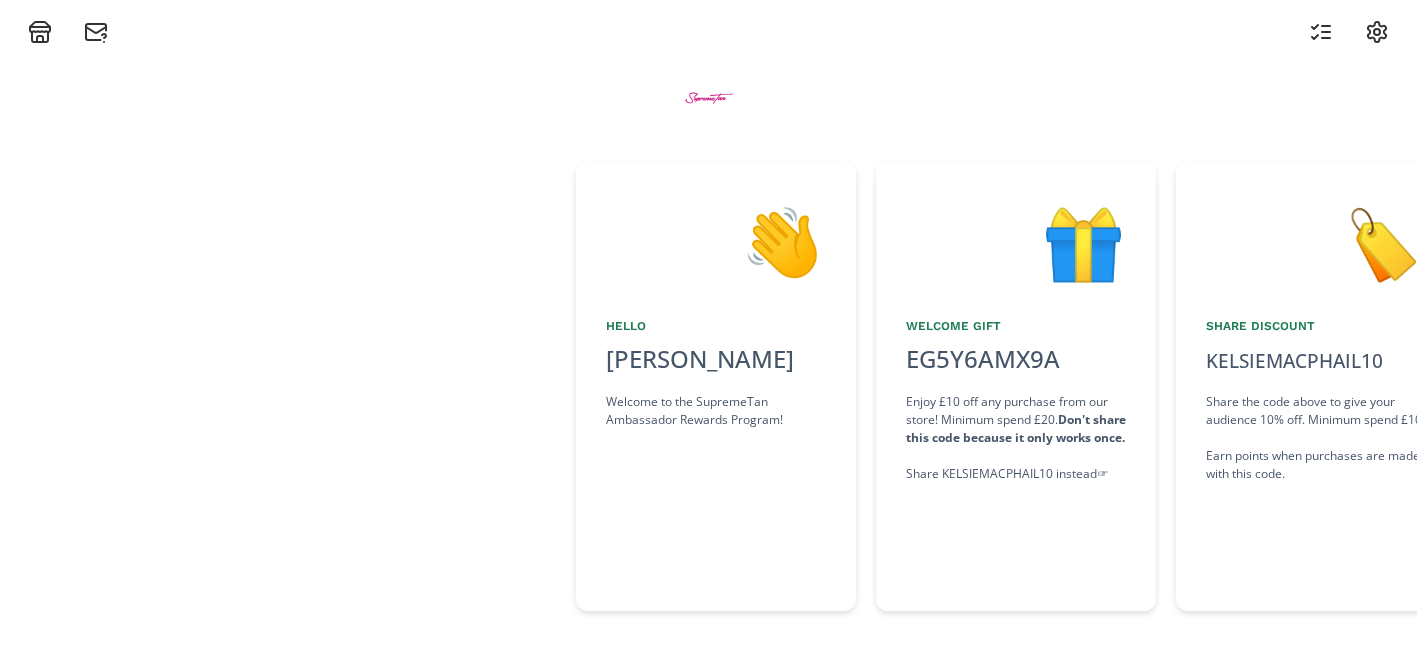 scroll, scrollTop: 0, scrollLeft: 0, axis: both 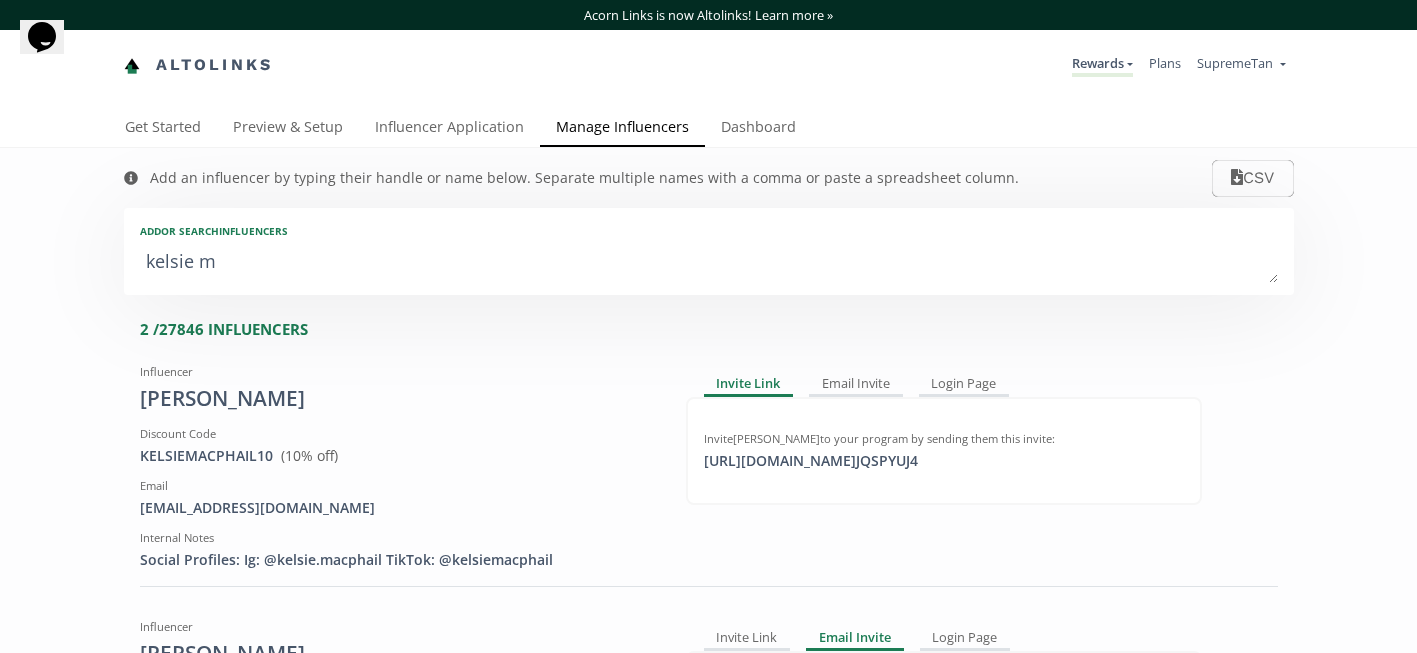 click on "Add  or search  INFLUENCERS" at bounding box center (709, 231) 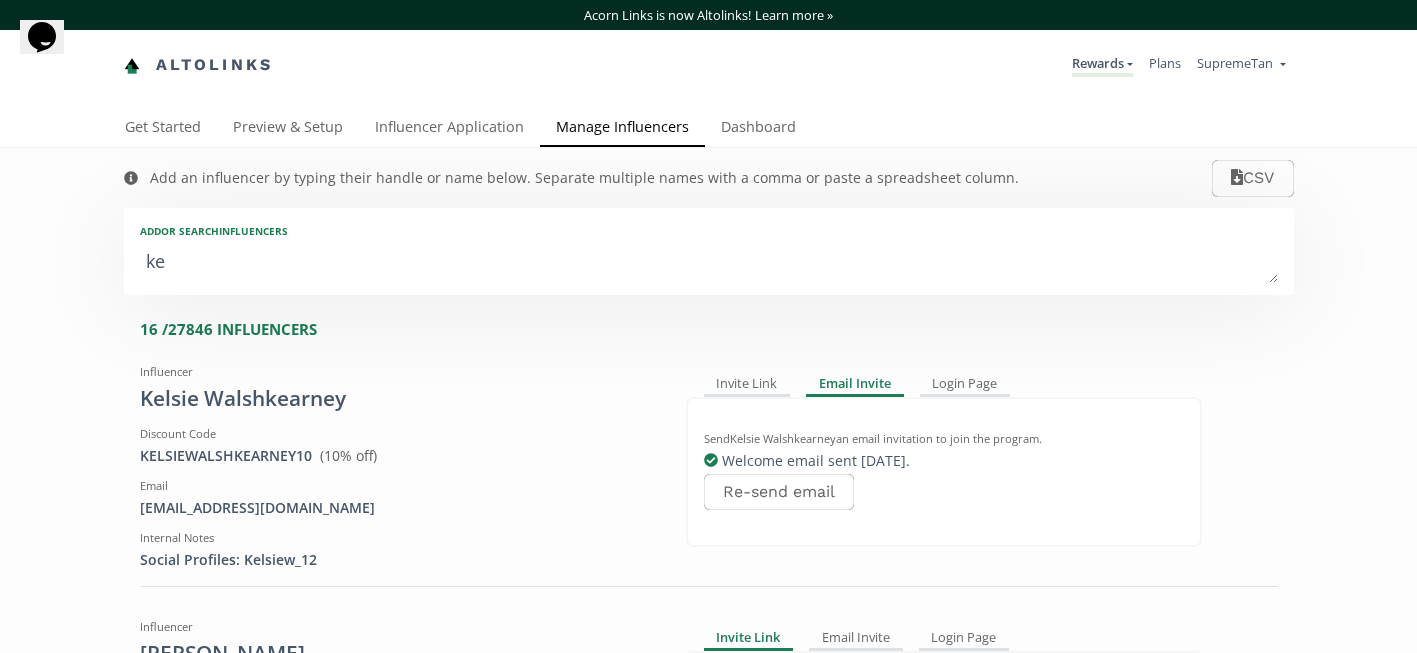 type on "k" 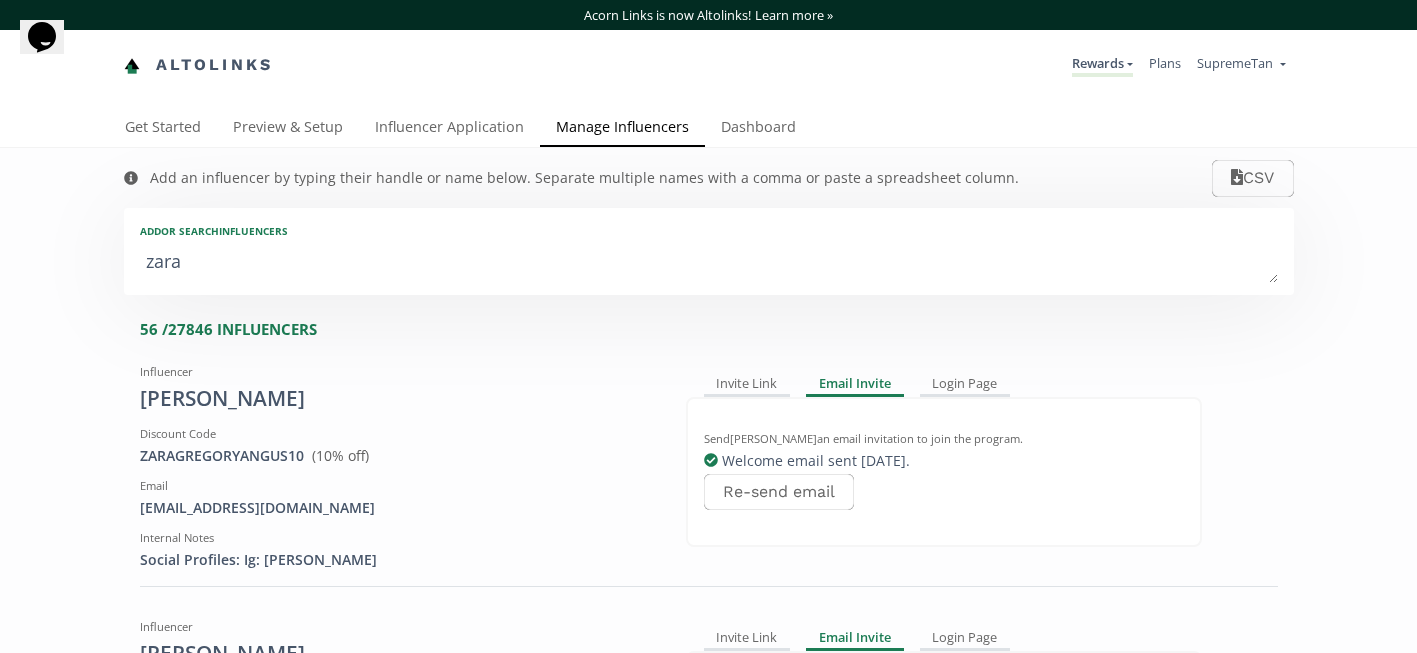 type on "[PERSON_NAME]" 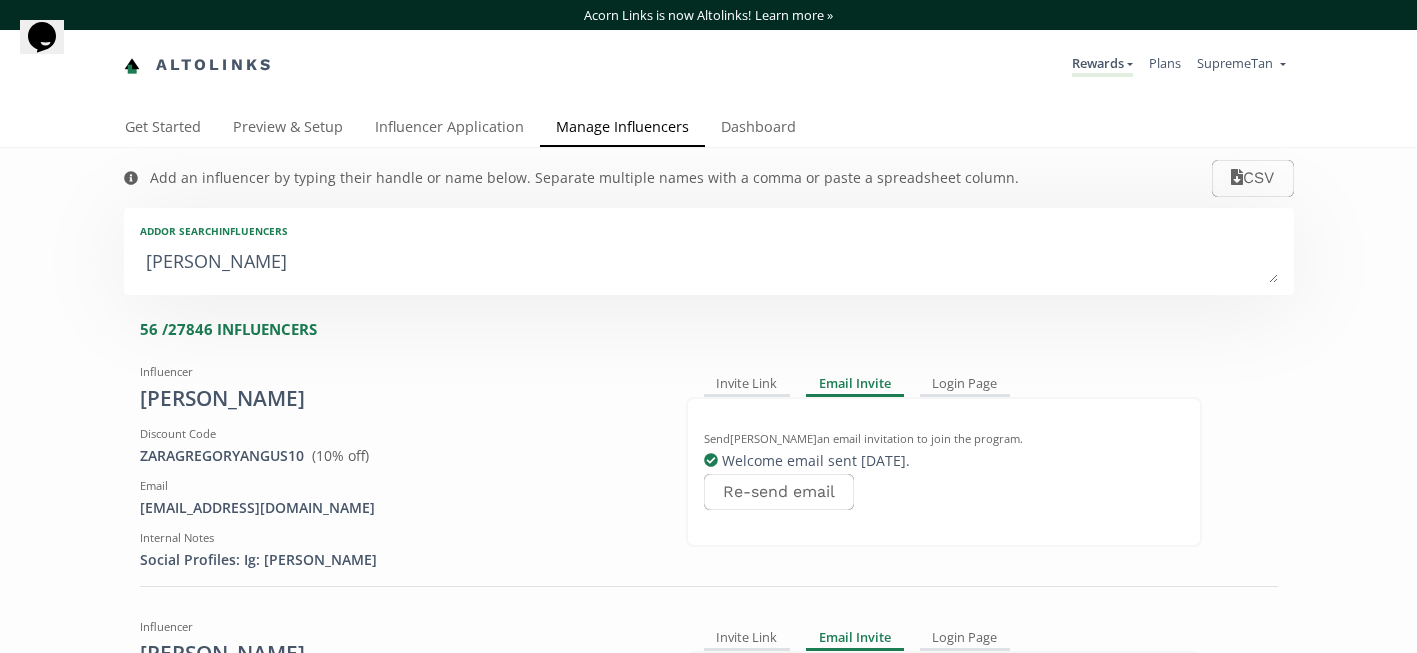 type on "[PERSON_NAME]" 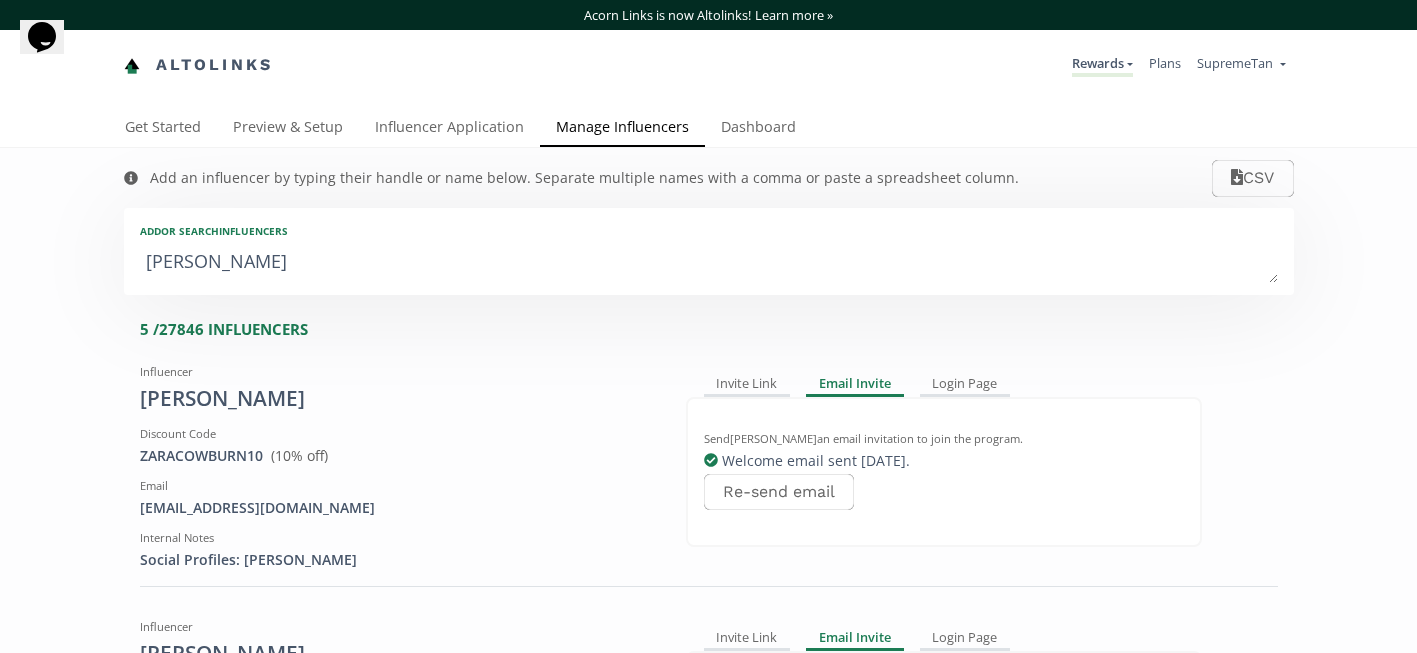type on "zara co" 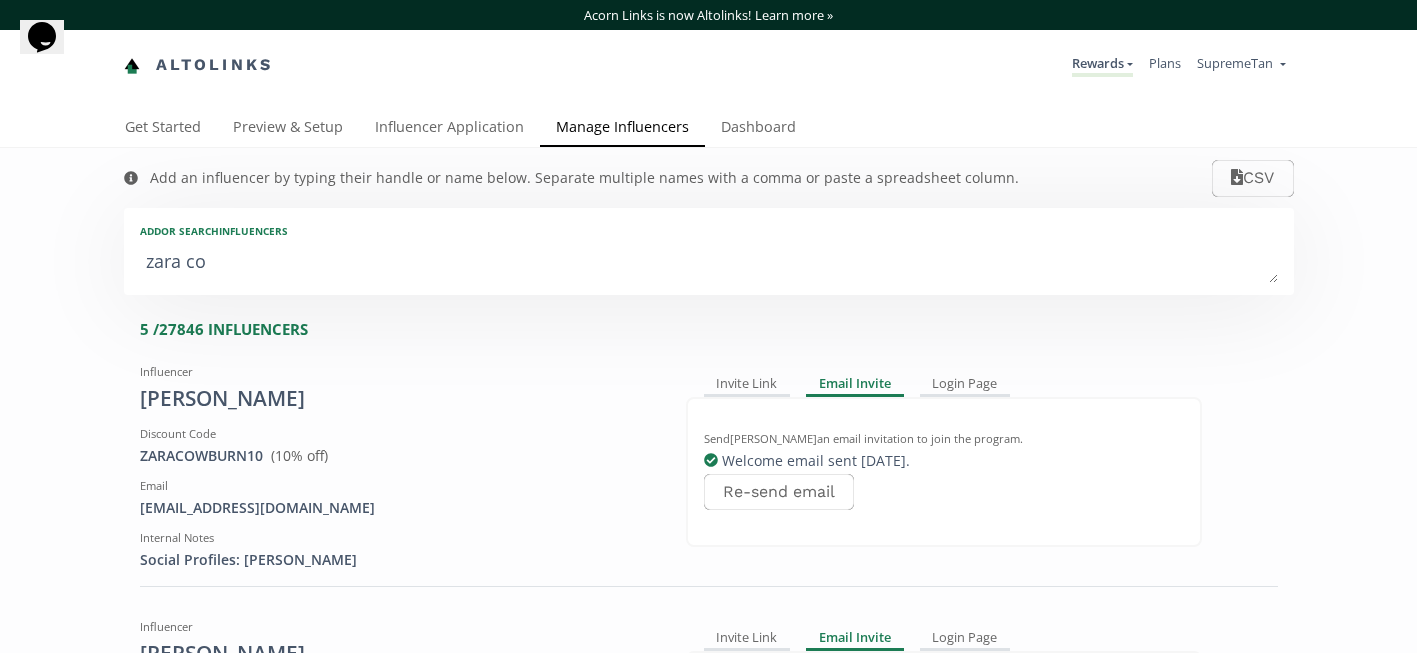 type on "zara co" 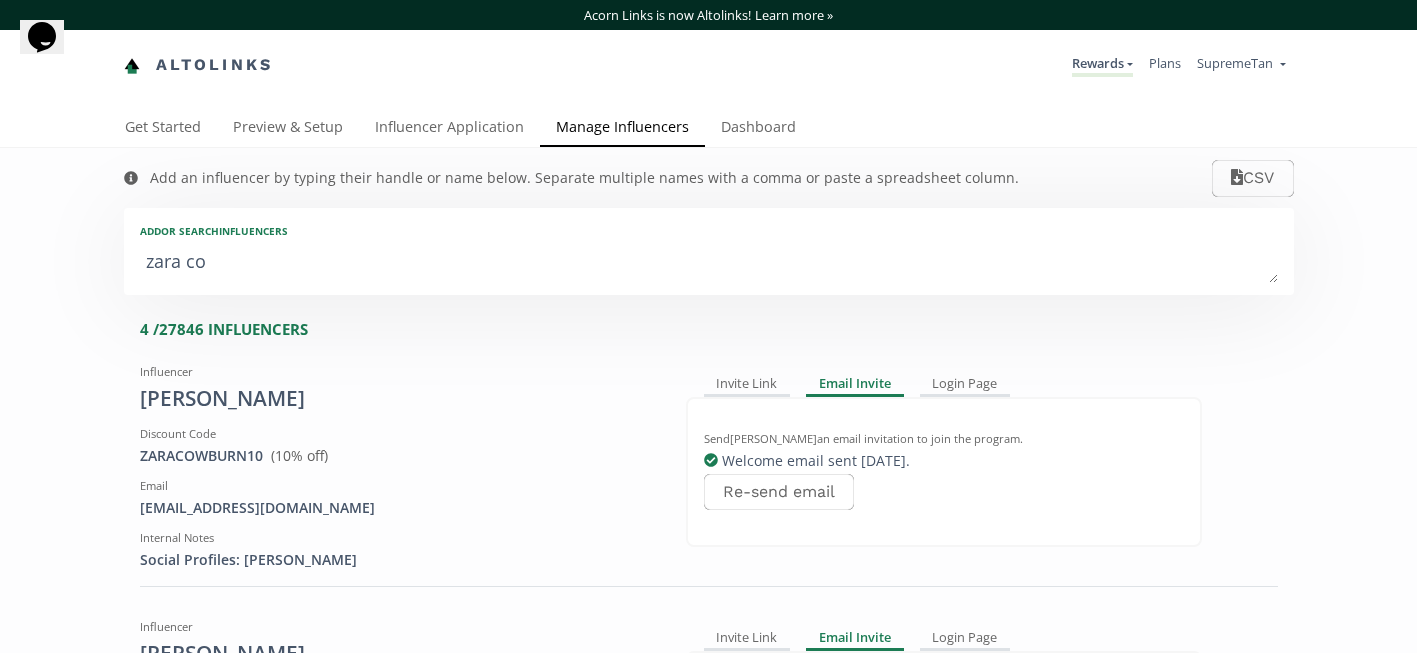 type on "[PERSON_NAME]" 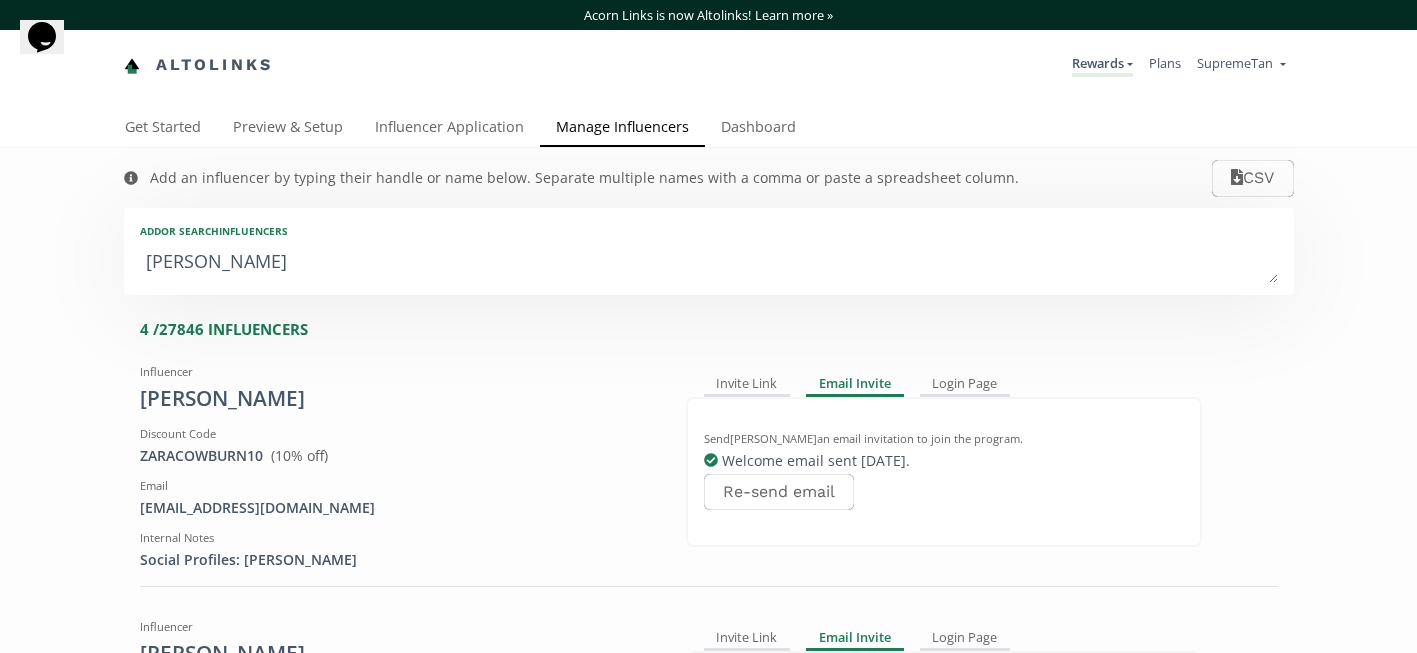 type on "[PERSON_NAME]" 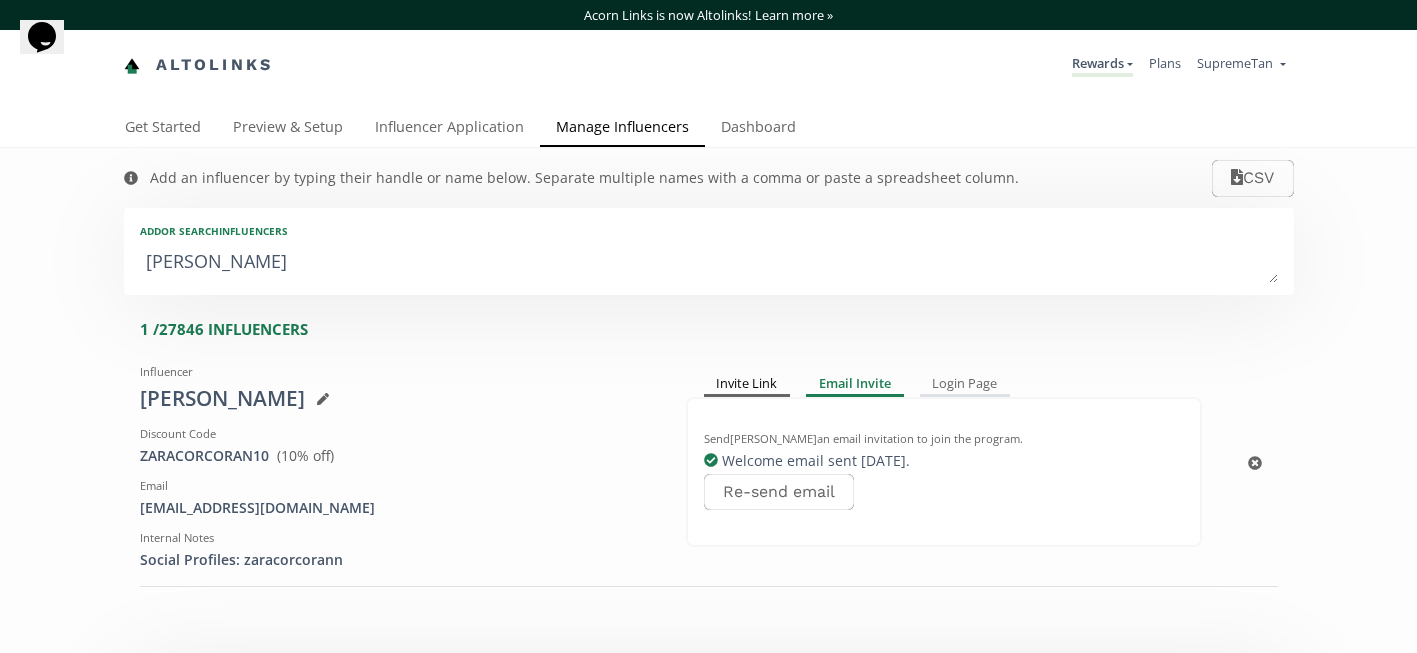 click on "Invite Link" at bounding box center (747, 384) 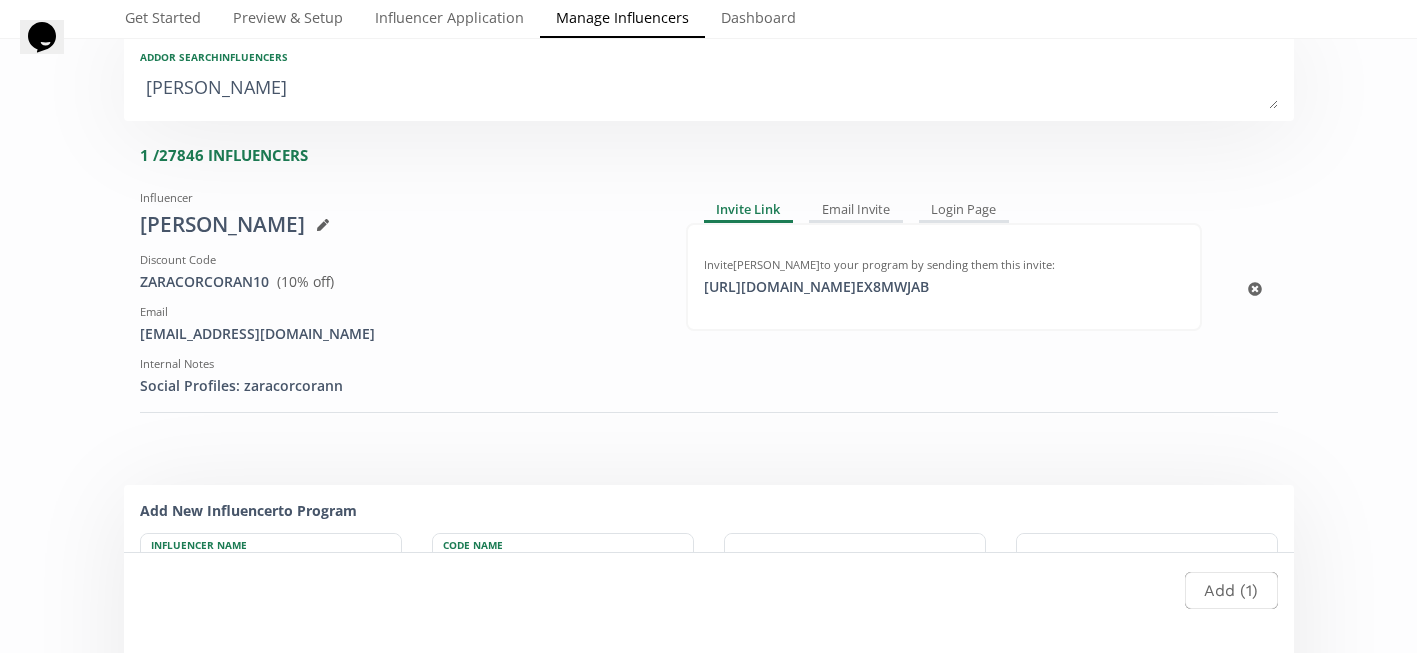 scroll, scrollTop: 176, scrollLeft: 0, axis: vertical 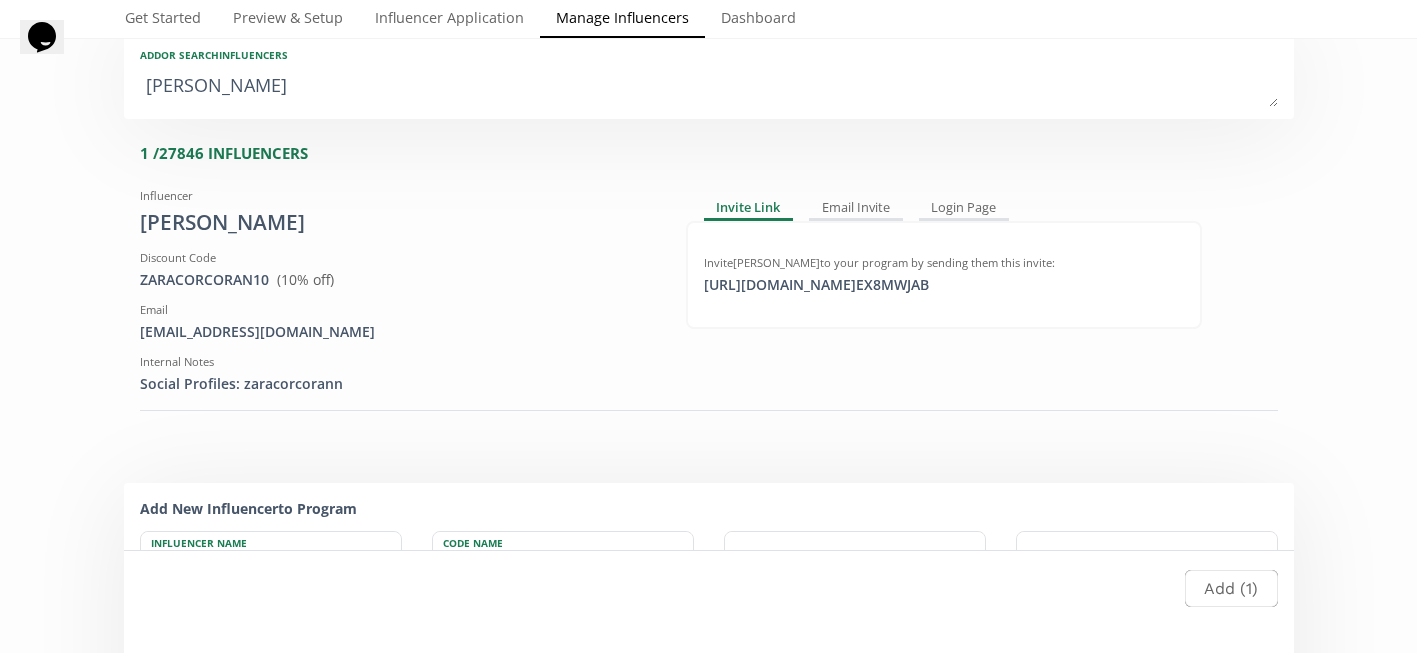 click on "[PERSON_NAME]" at bounding box center [709, 87] 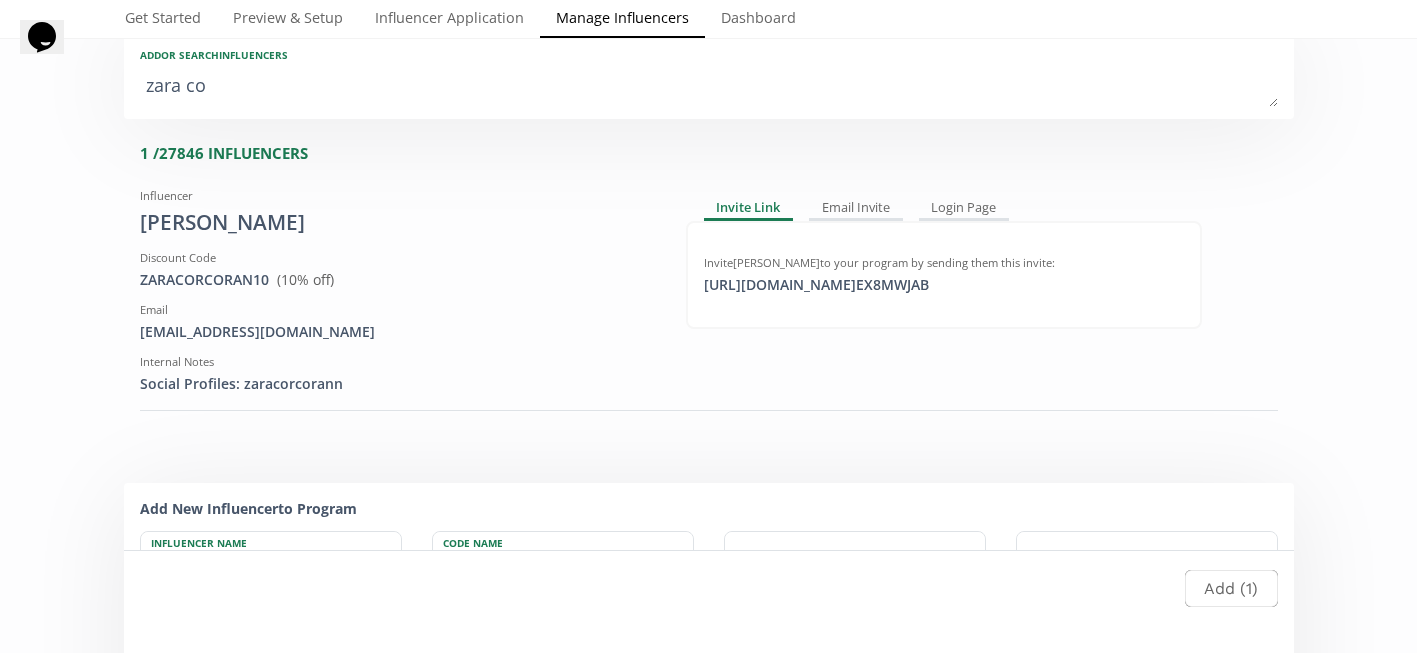 type on "zara co" 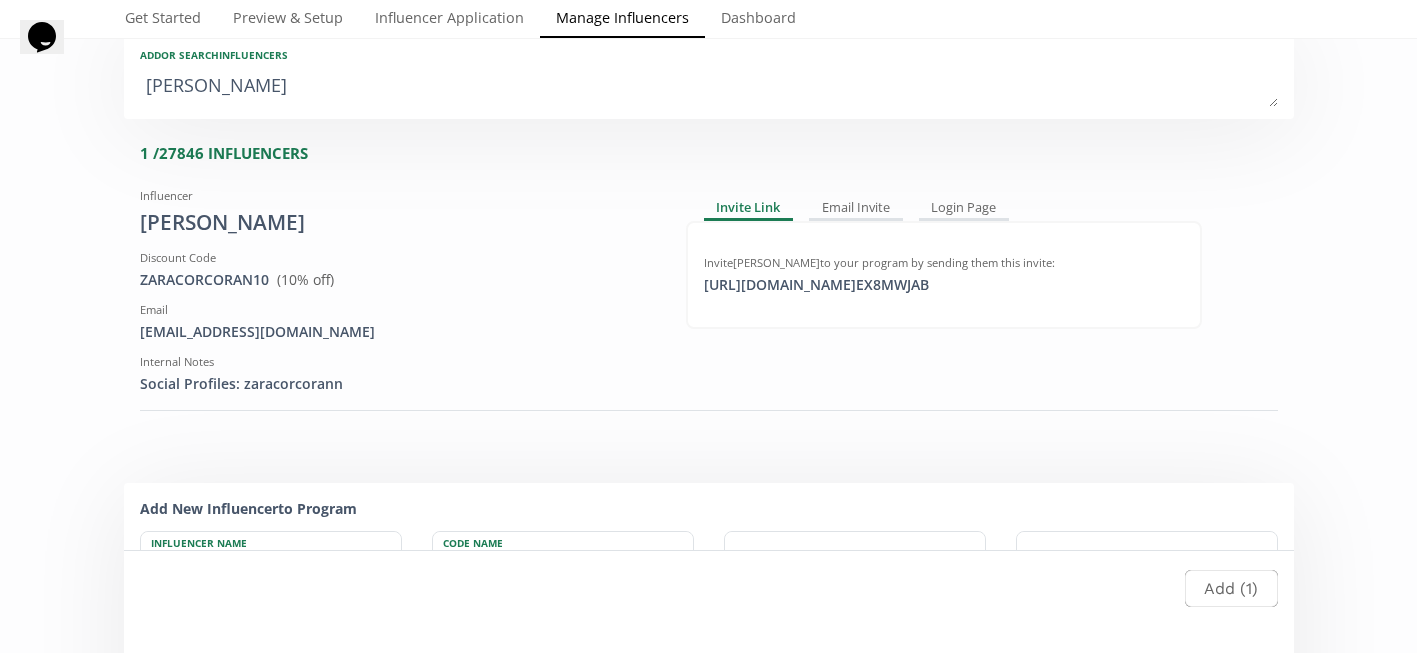 type on "[PERSON_NAME]" 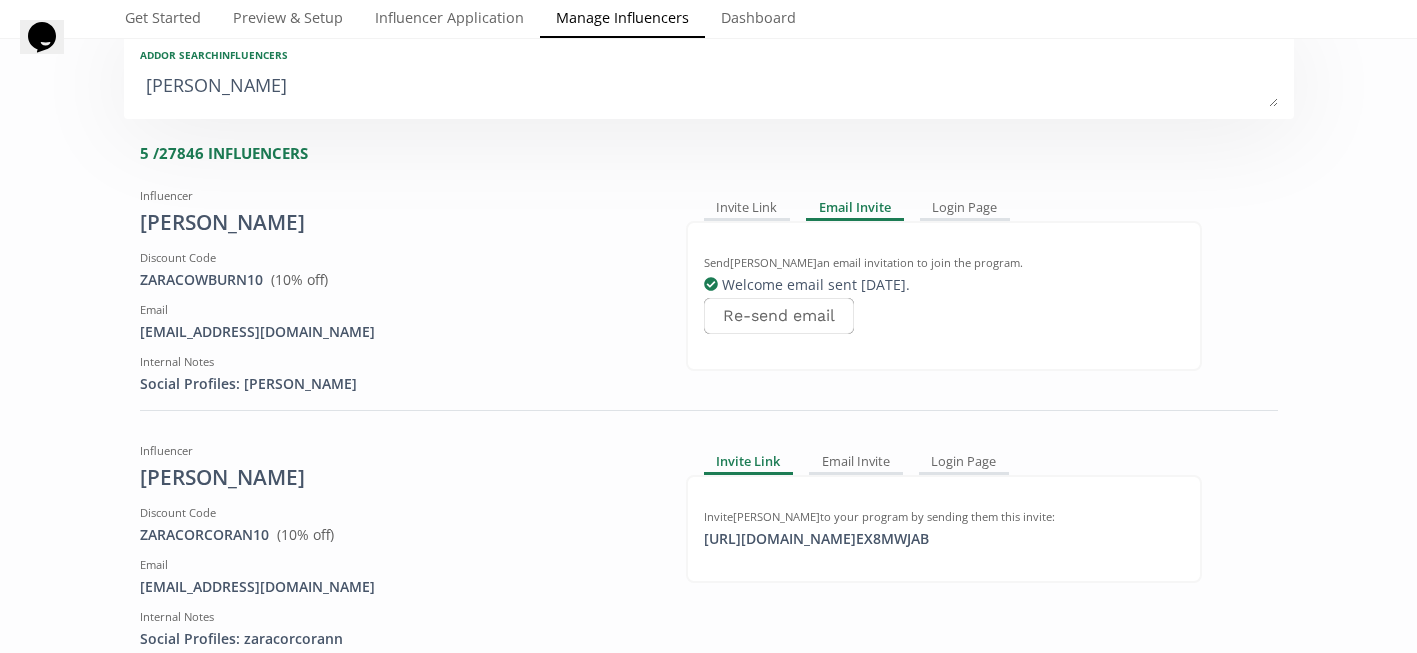 type on "zara" 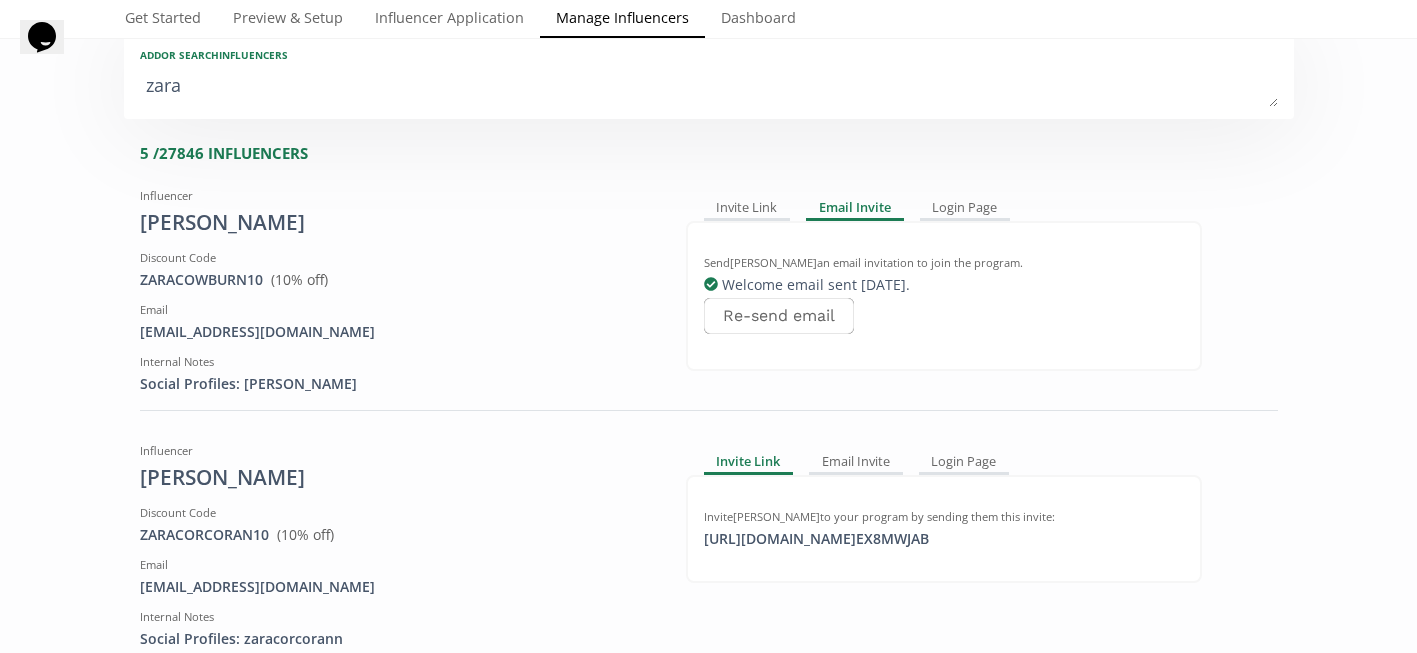 type on "zara" 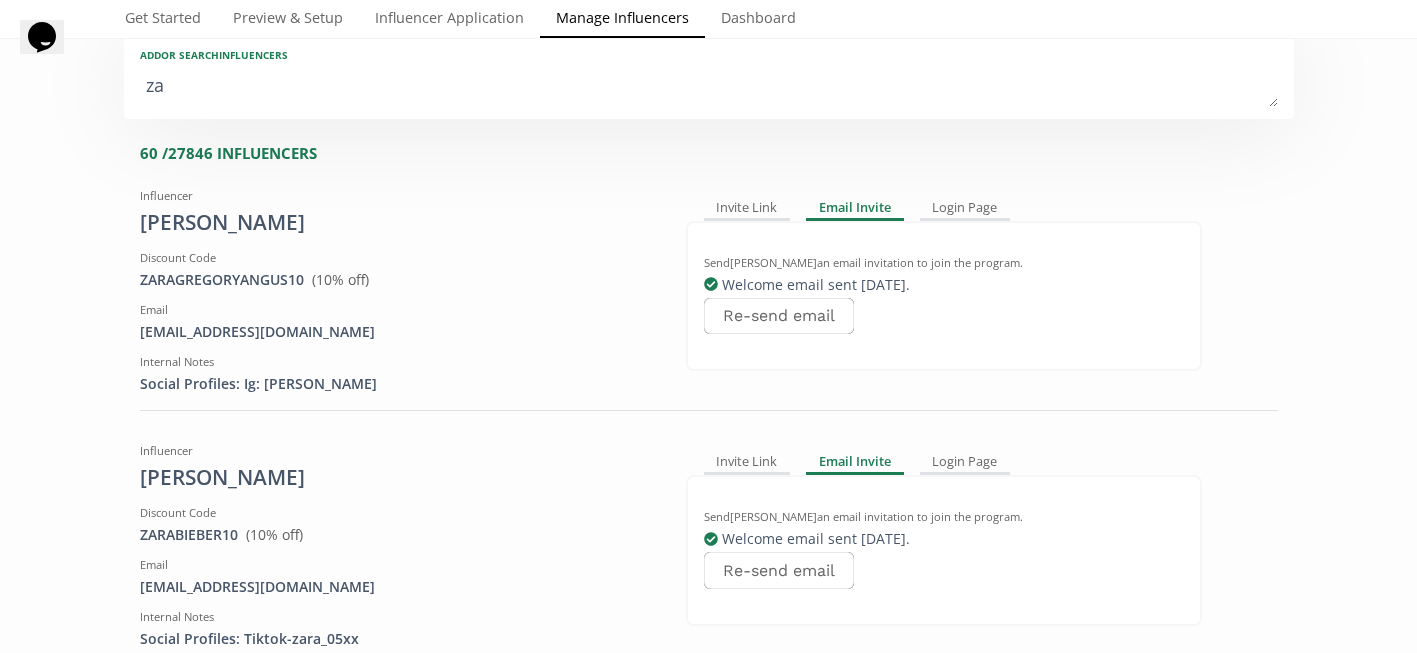 type on "z" 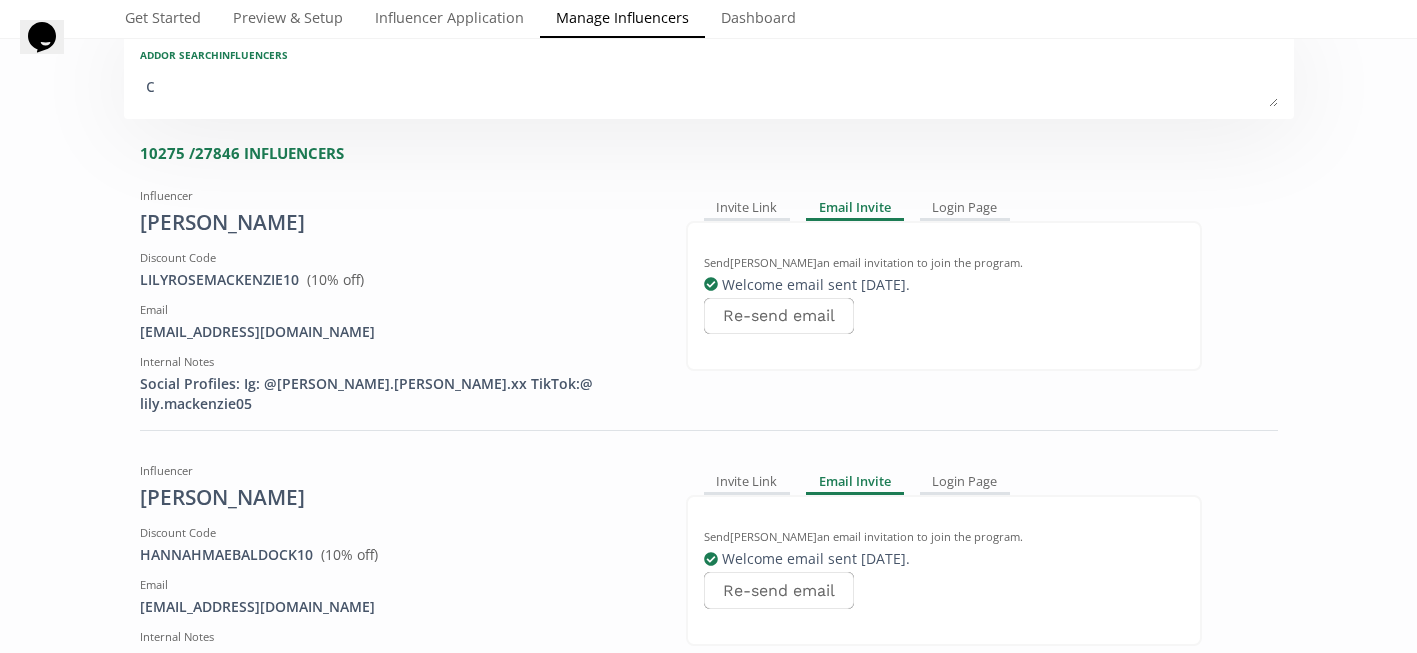 type on "co" 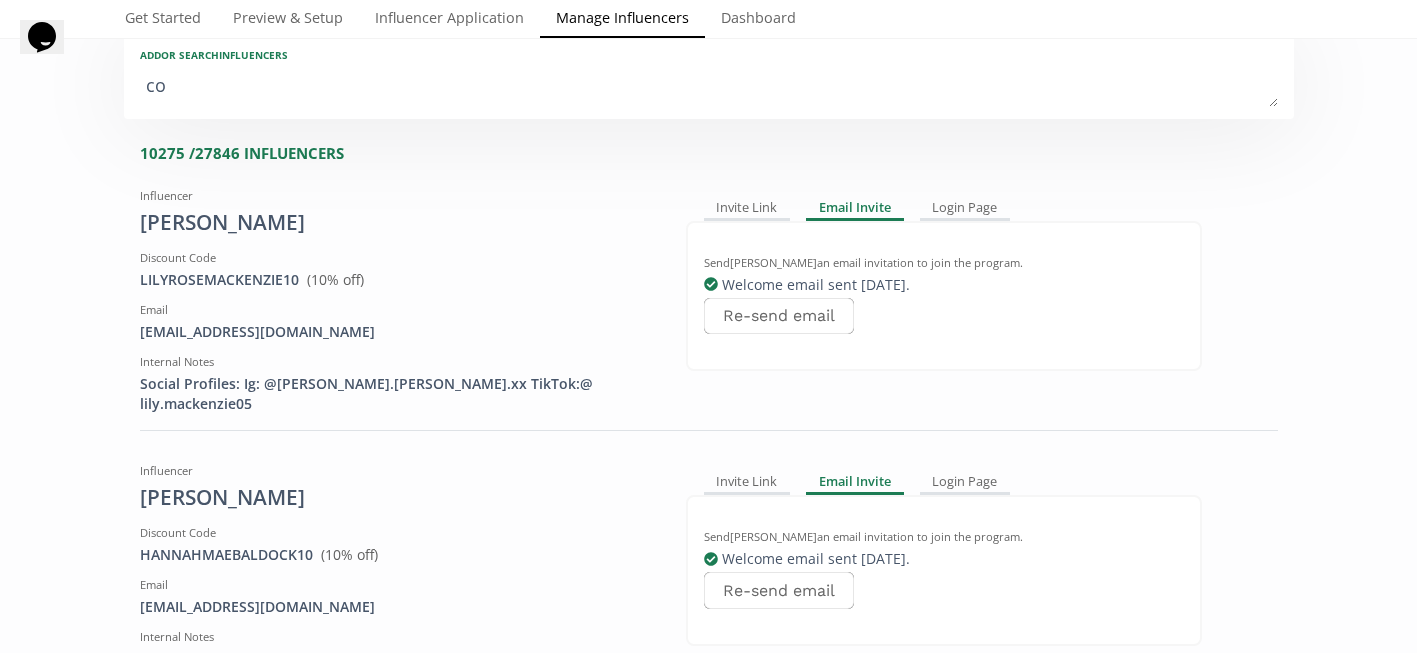type on "co" 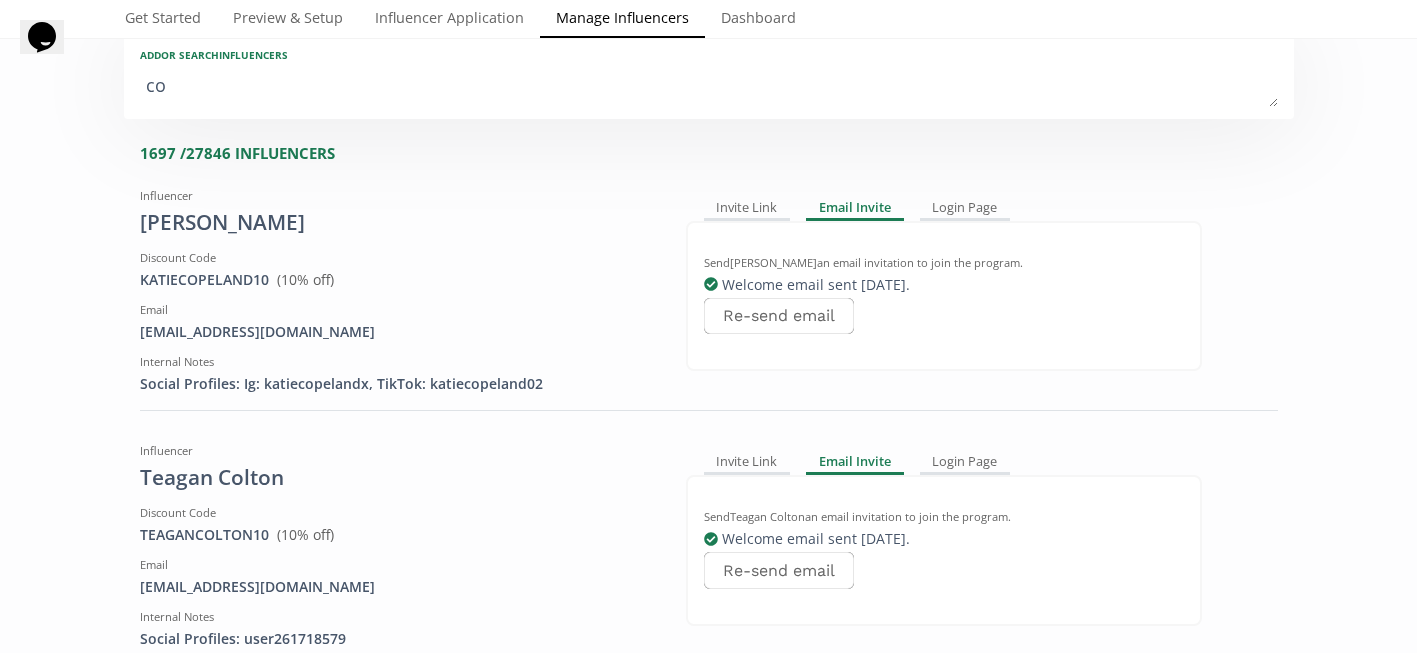 type on "cor" 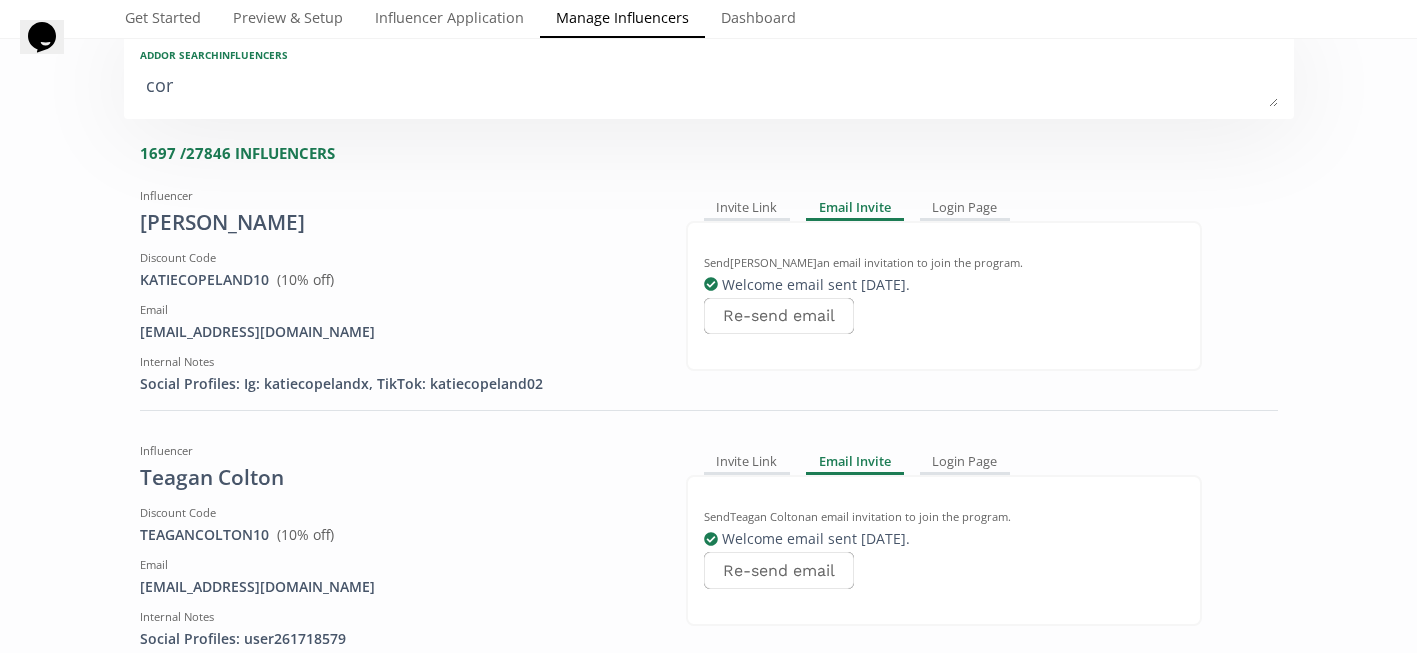 type on "cor" 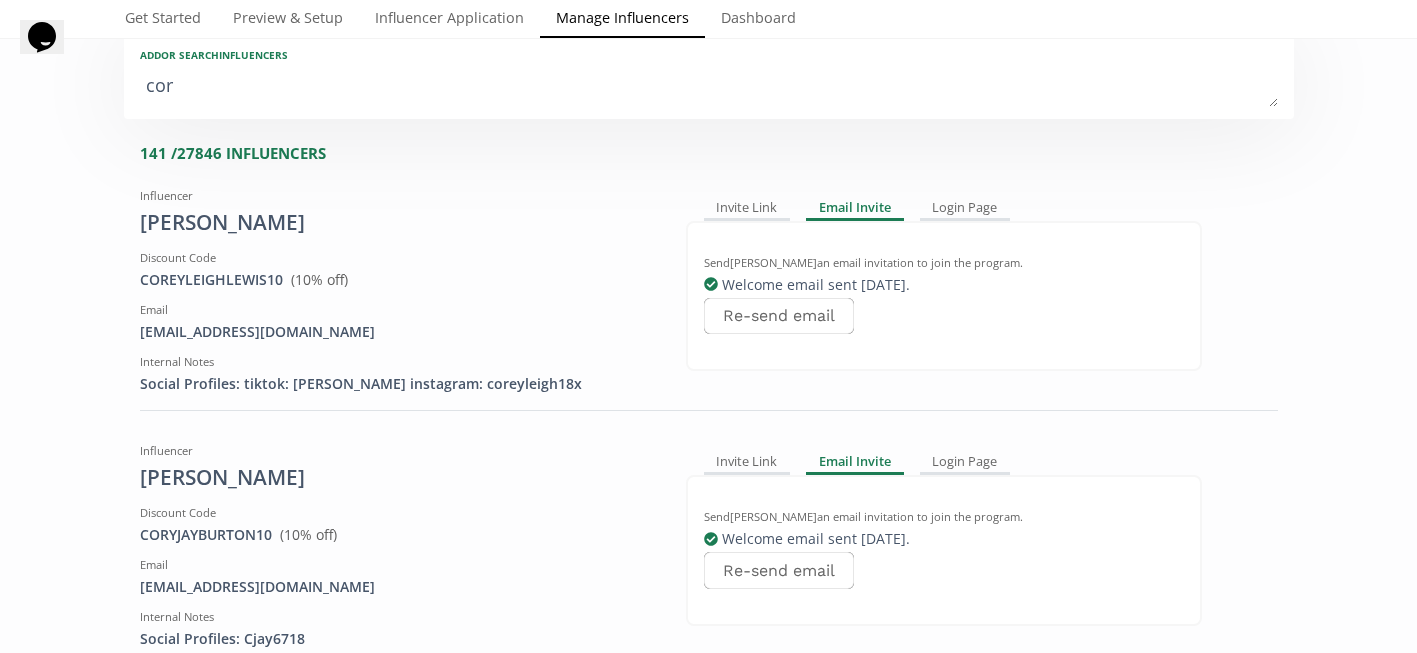 type on "corc" 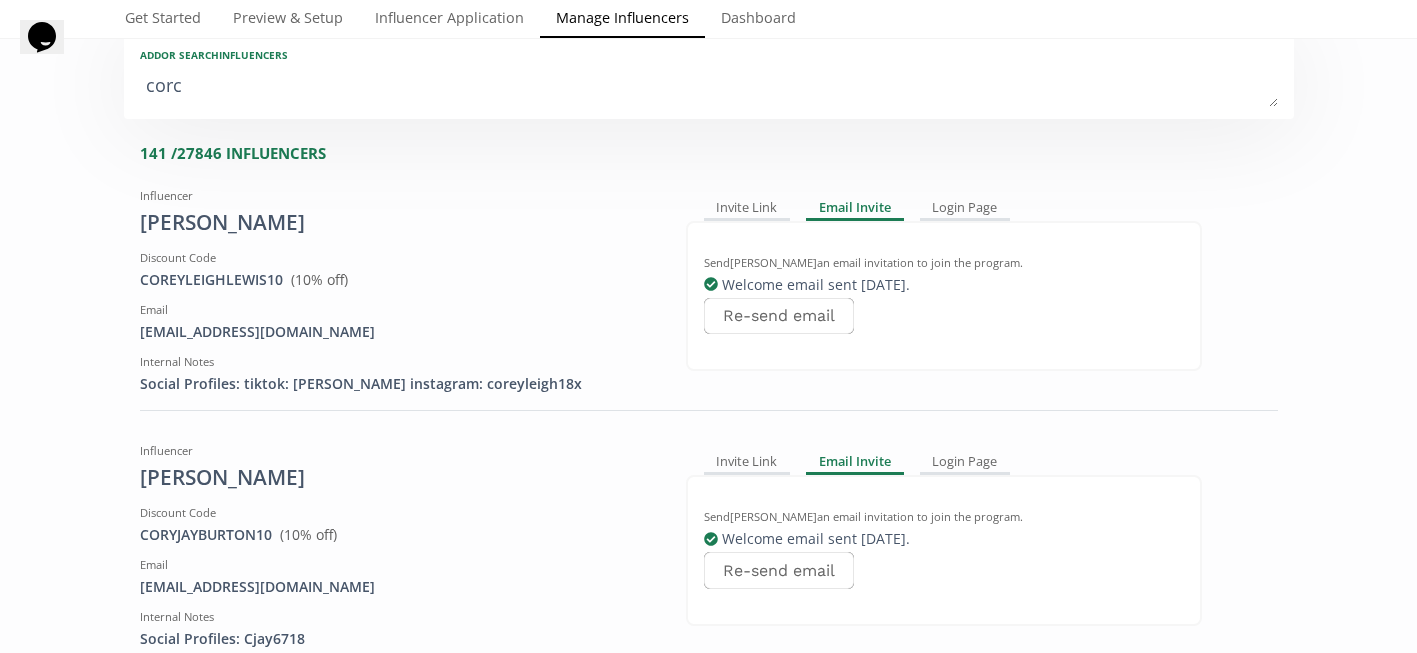 type on "corc" 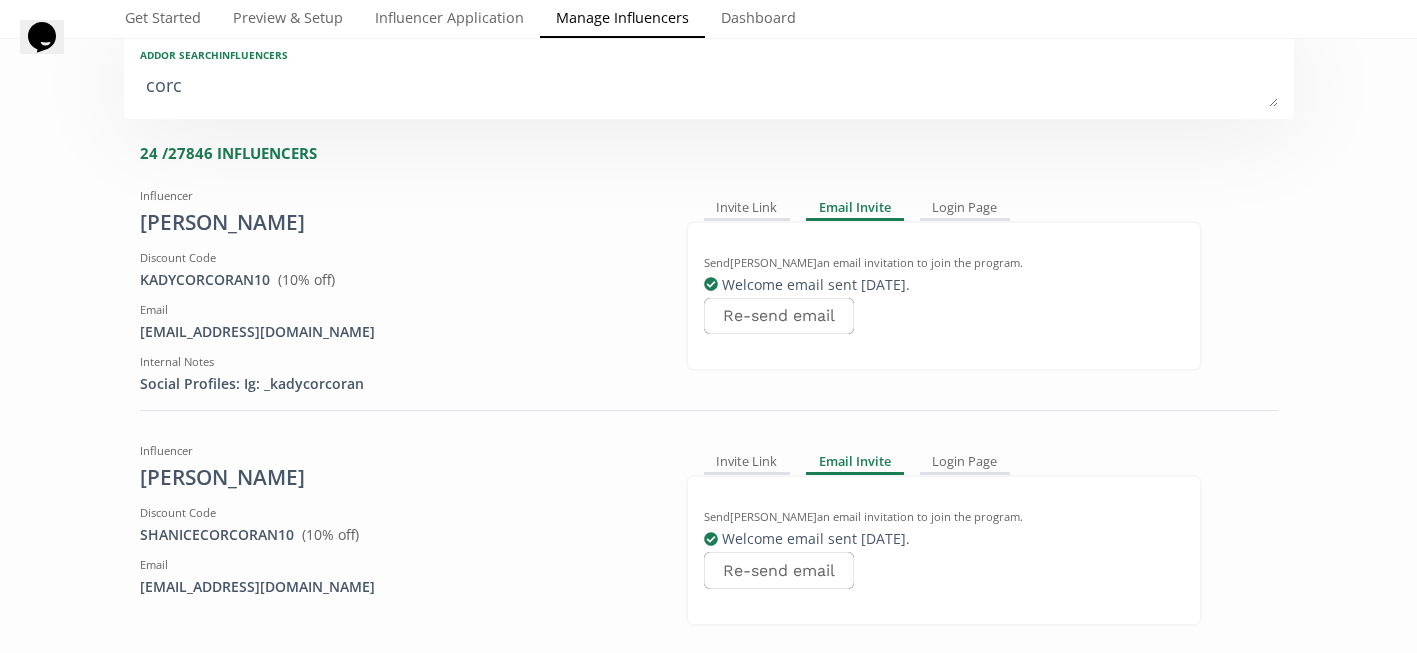 type on "corco" 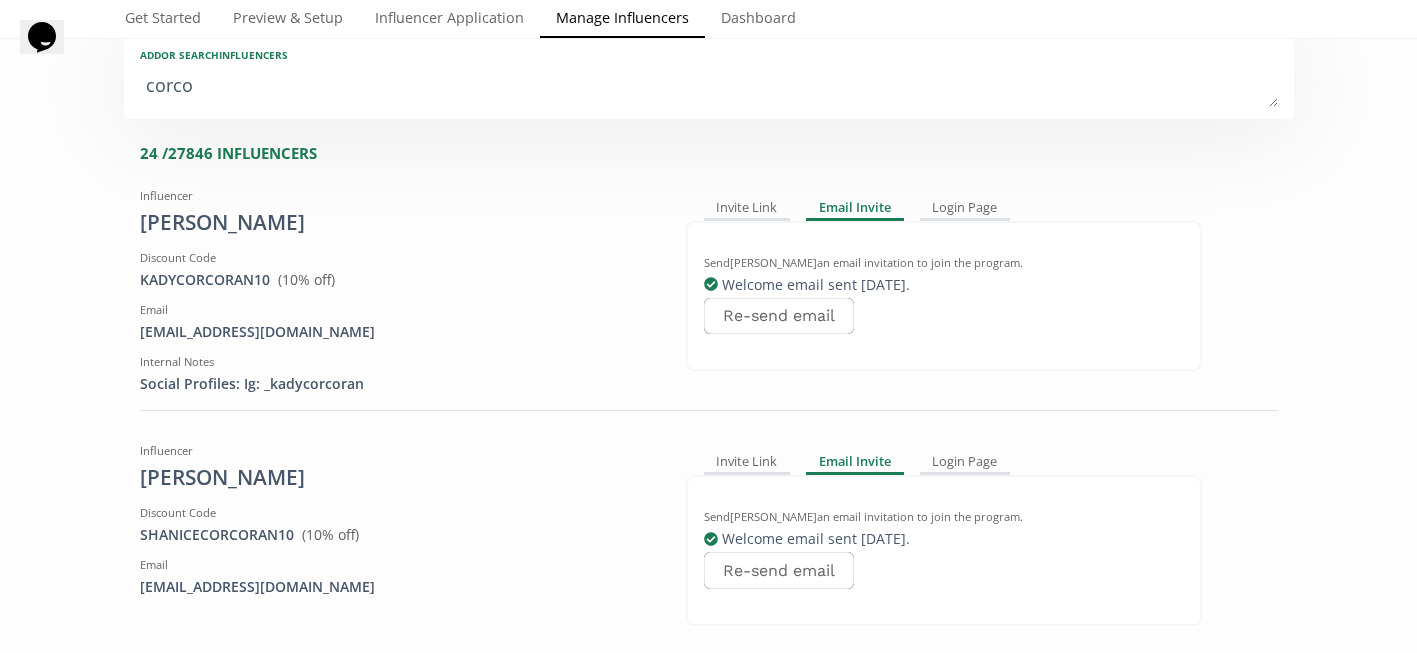 type on "corco" 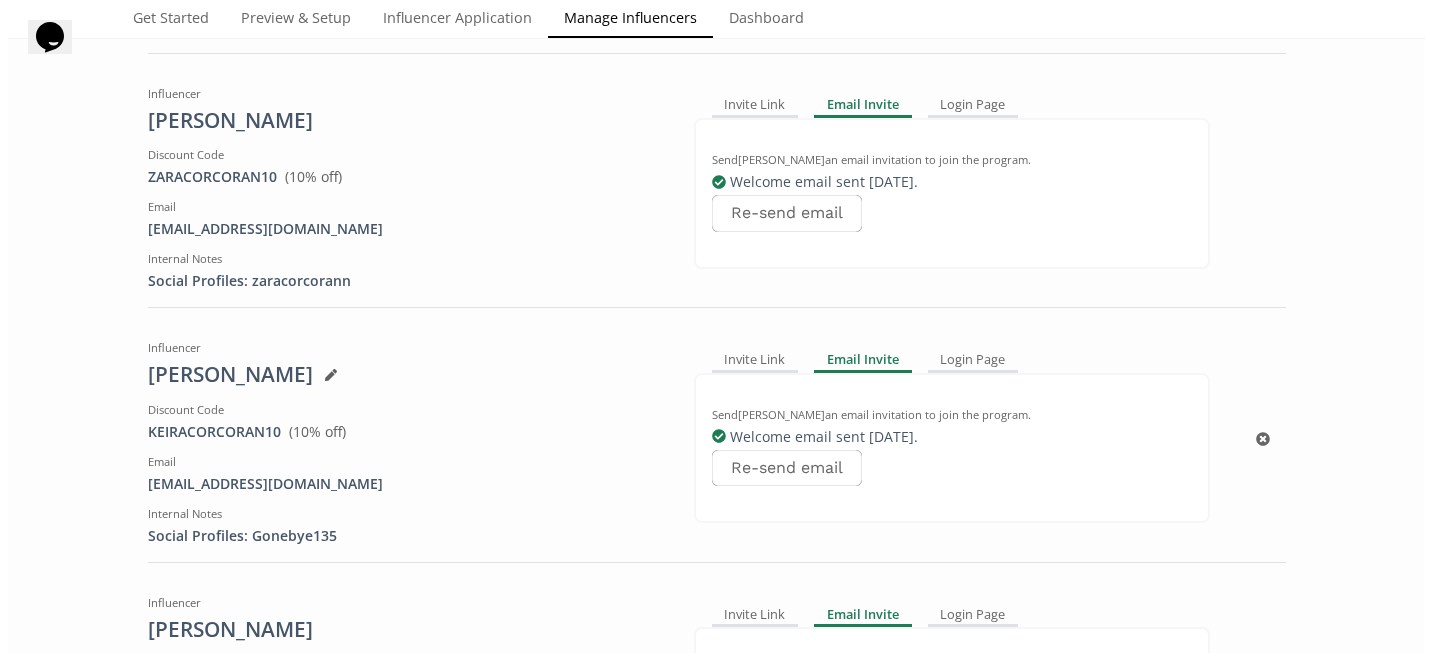 scroll, scrollTop: 3059, scrollLeft: 0, axis: vertical 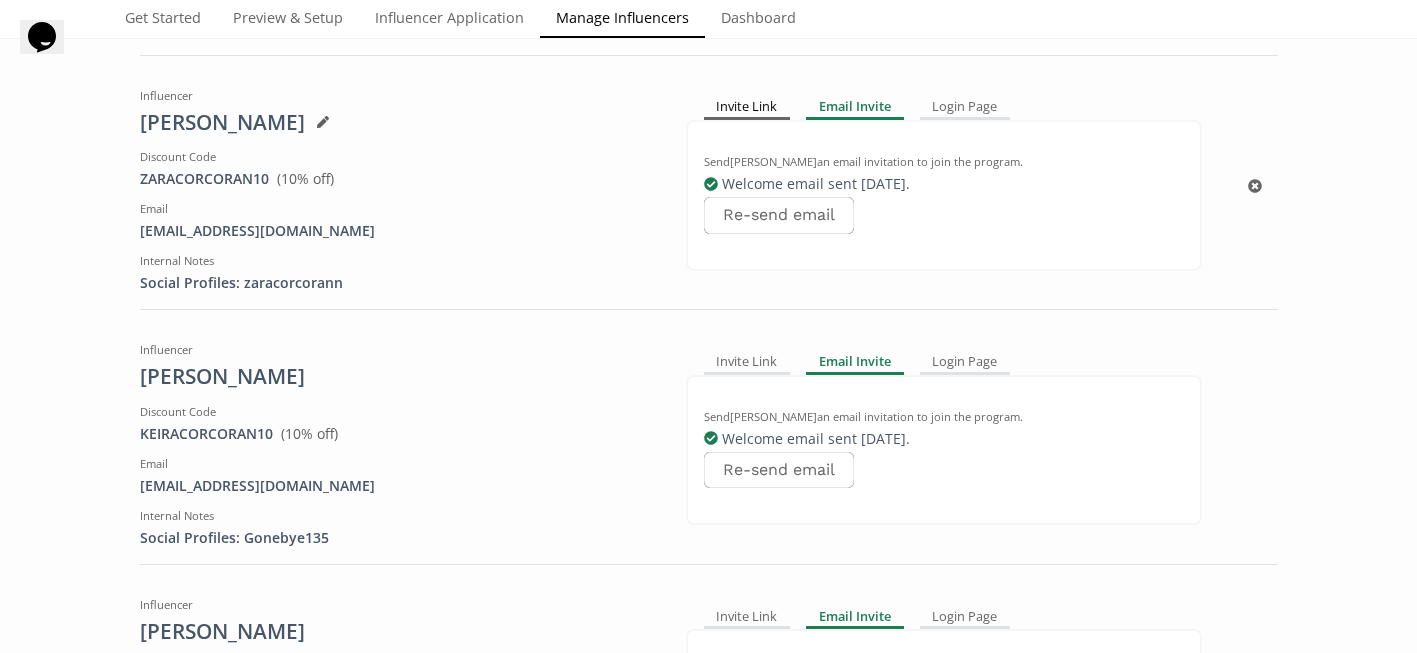 type on "corco" 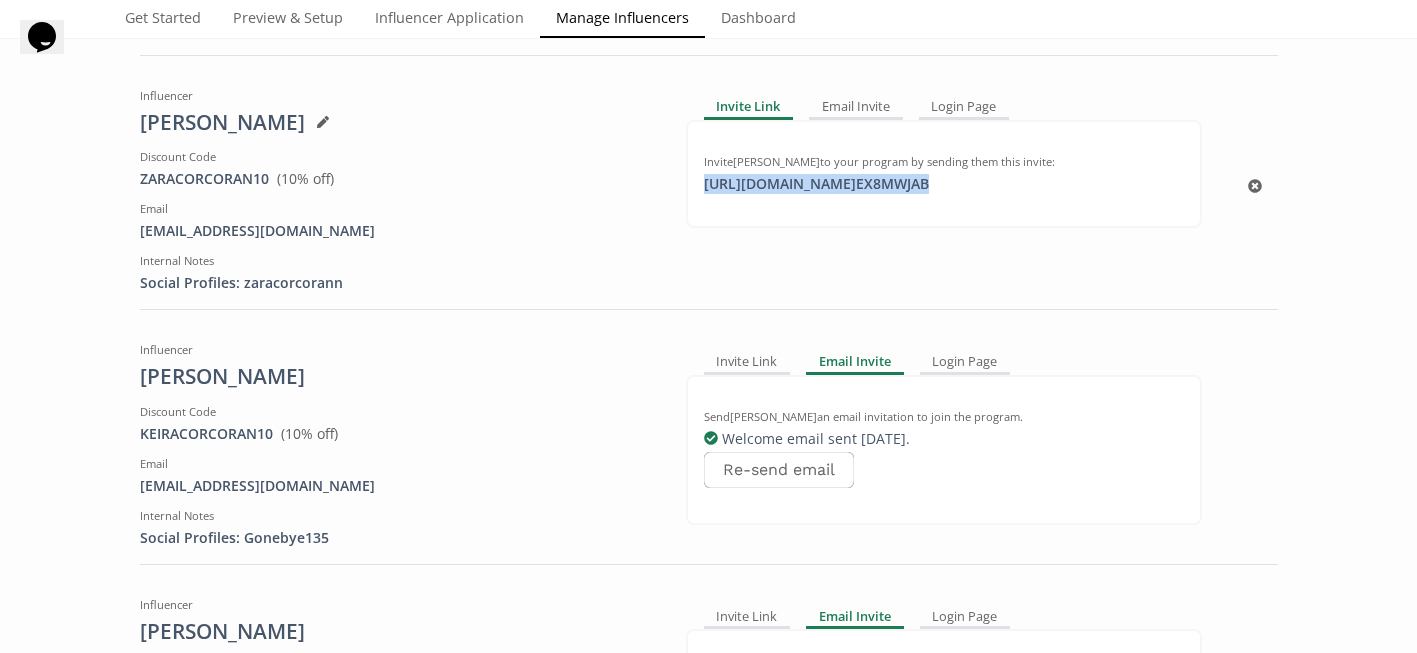 click on "[URL][DOMAIN_NAME] EX8MWJAB click to copy" at bounding box center [816, 184] 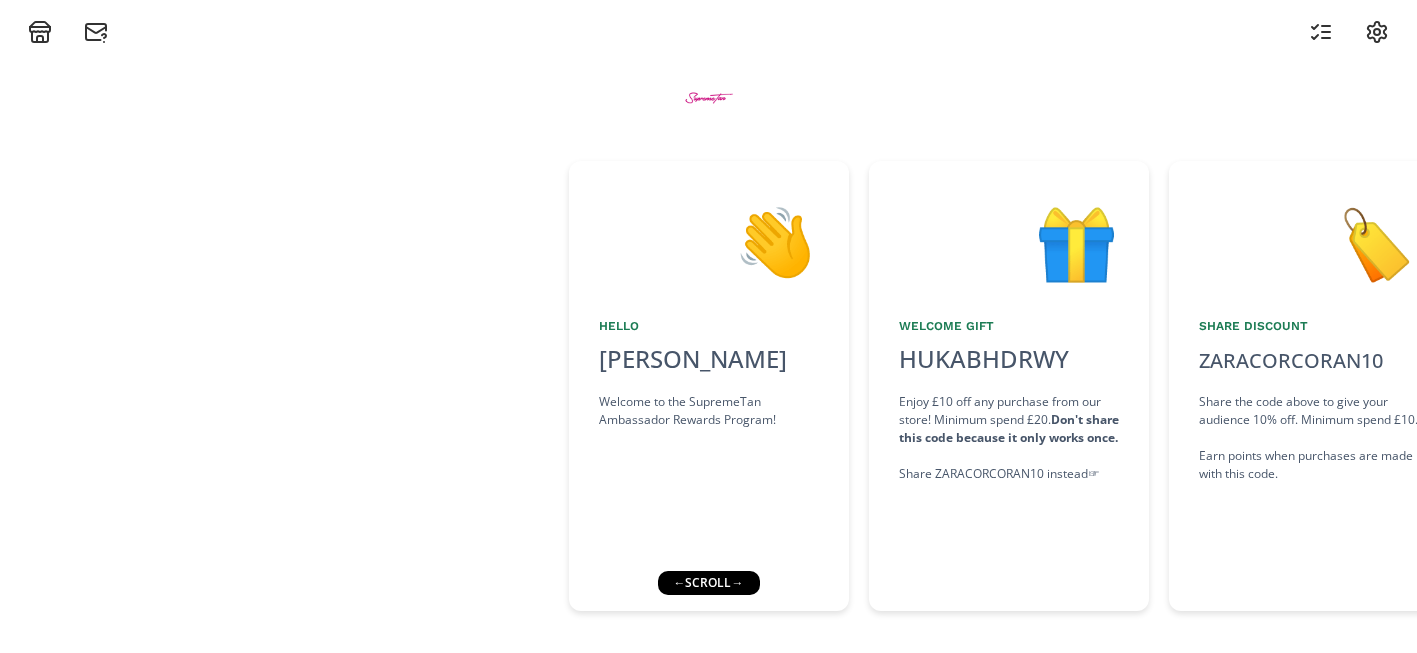 scroll, scrollTop: 0, scrollLeft: 0, axis: both 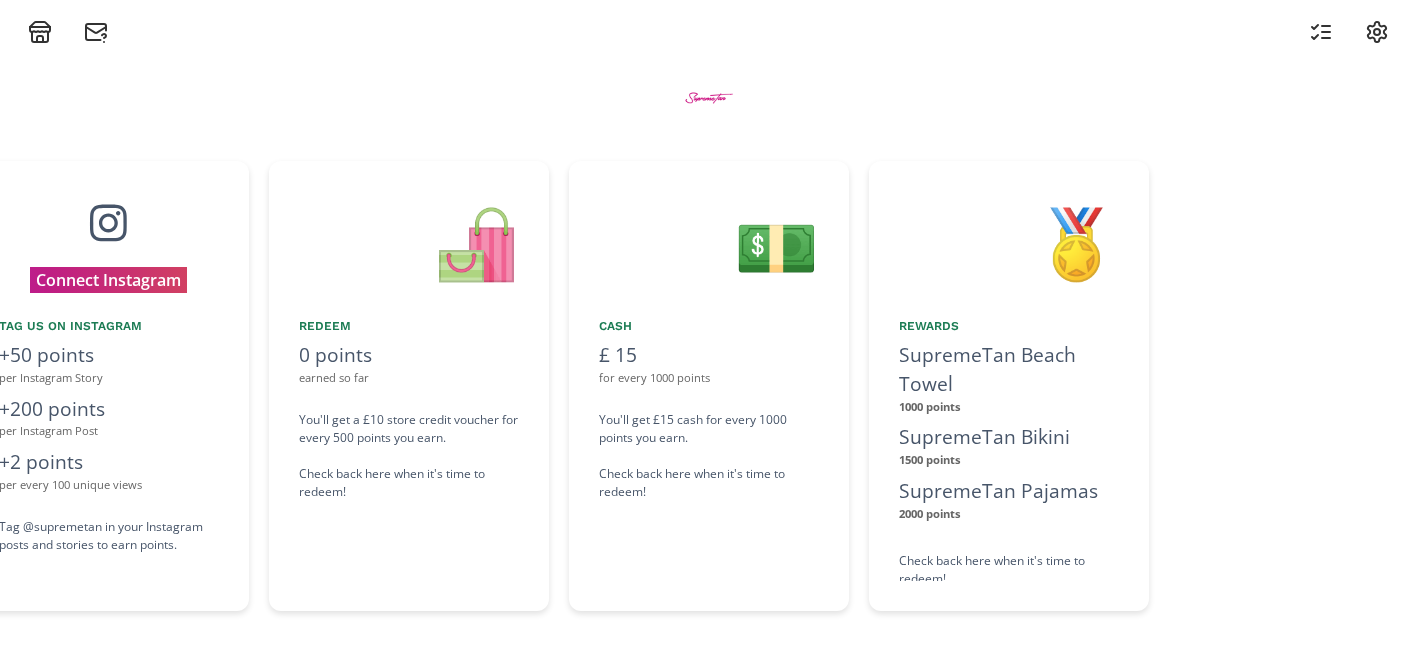 click 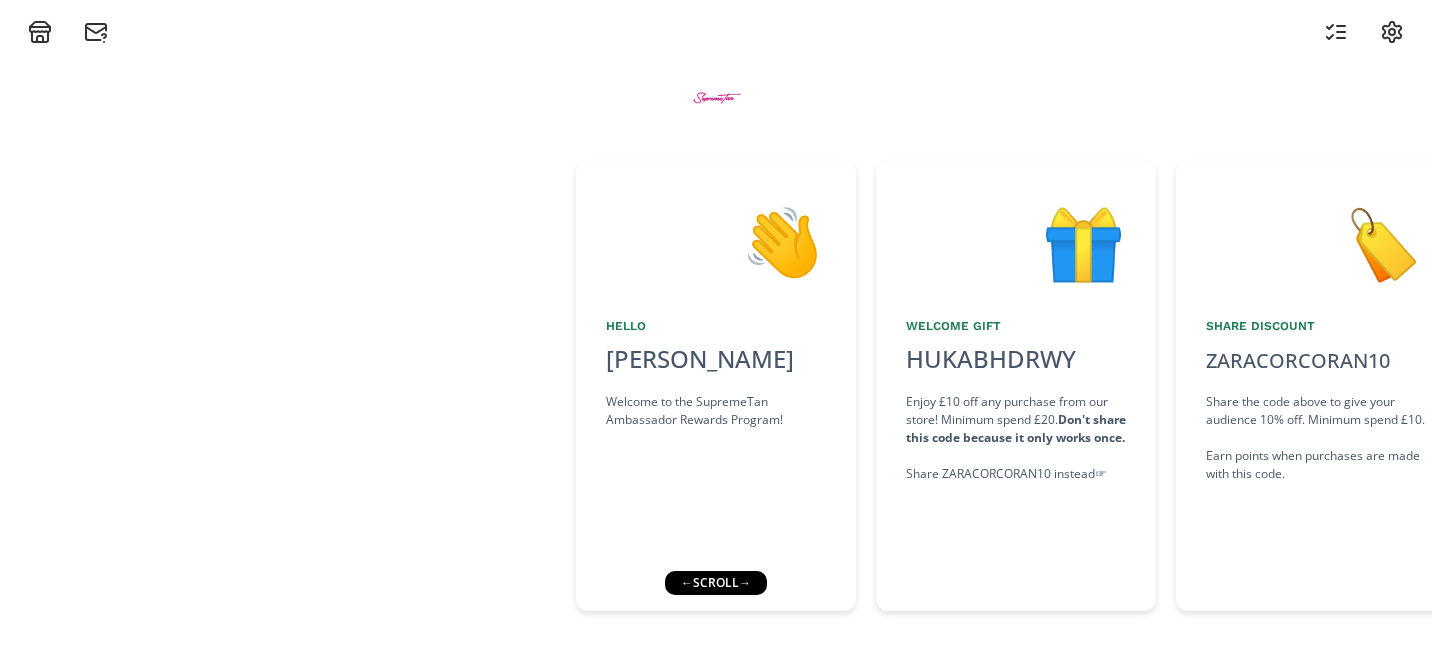 scroll, scrollTop: 0, scrollLeft: 0, axis: both 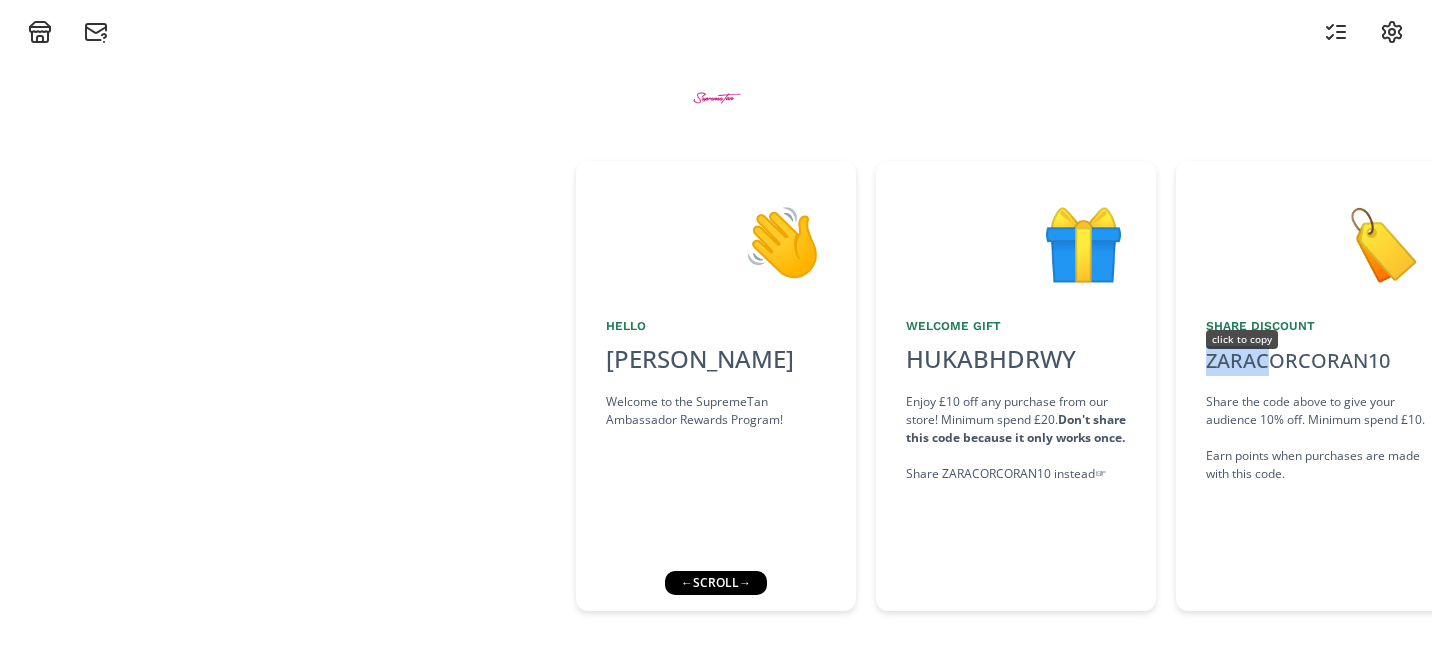 click on "ZARACORCORAN10" at bounding box center [1298, 361] 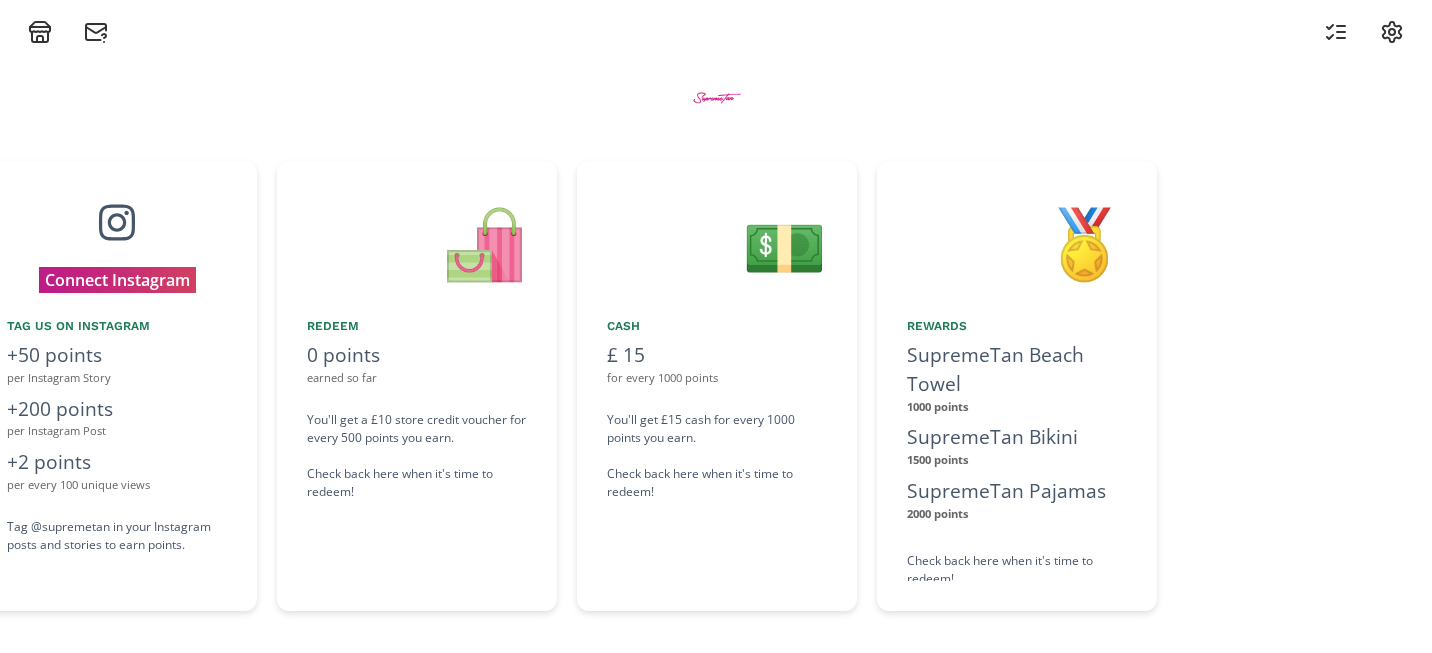 scroll, scrollTop: 0, scrollLeft: 2100, axis: horizontal 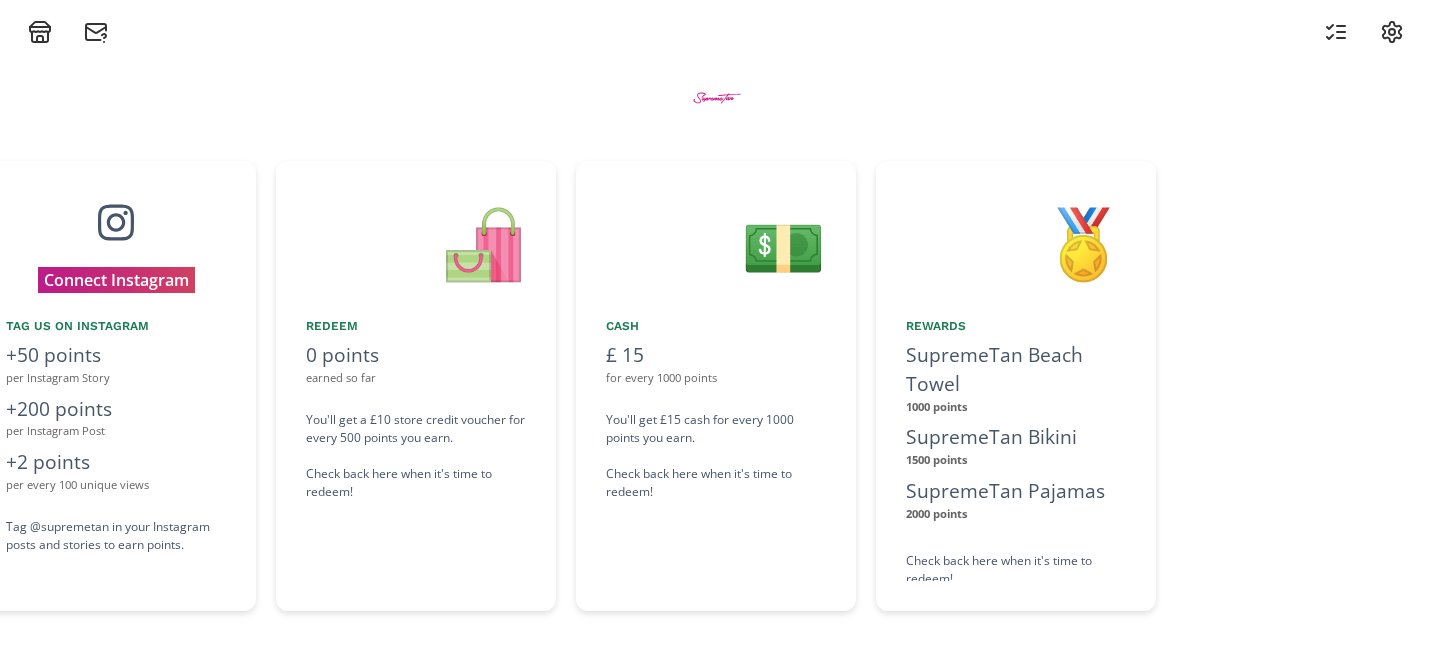 click 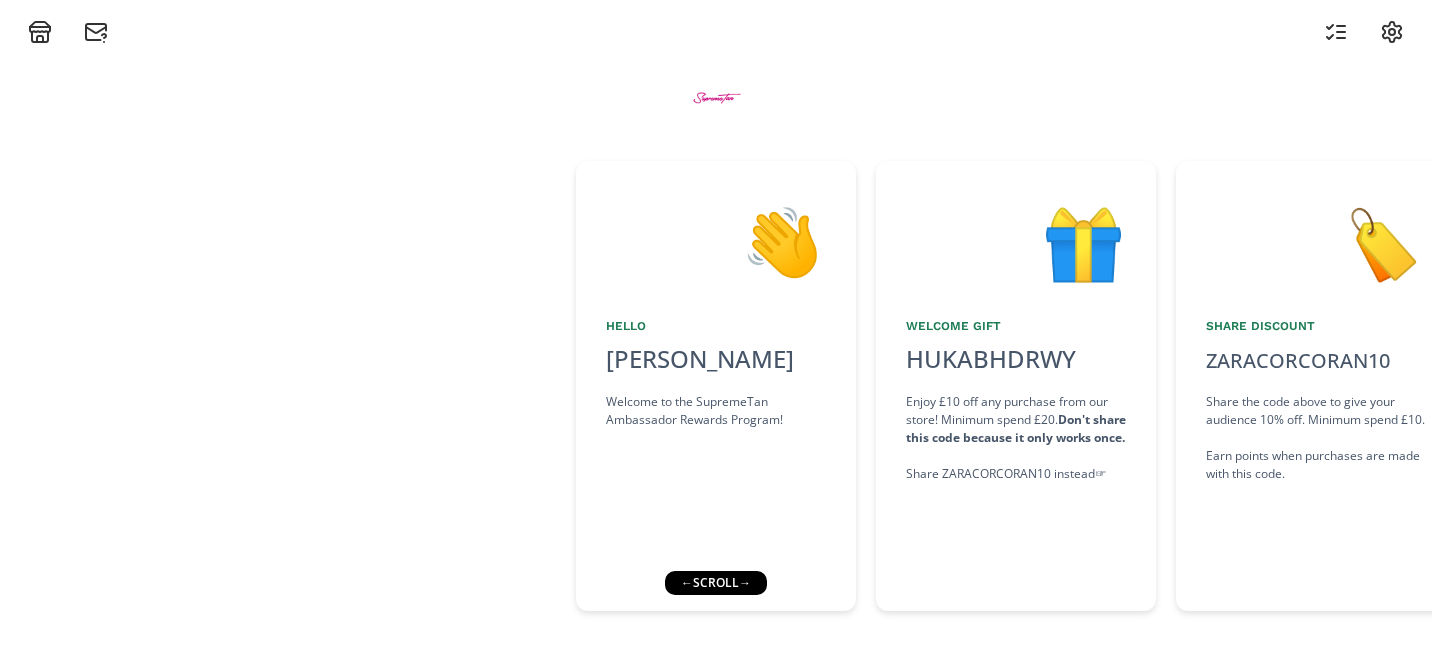 scroll, scrollTop: 0, scrollLeft: 0, axis: both 